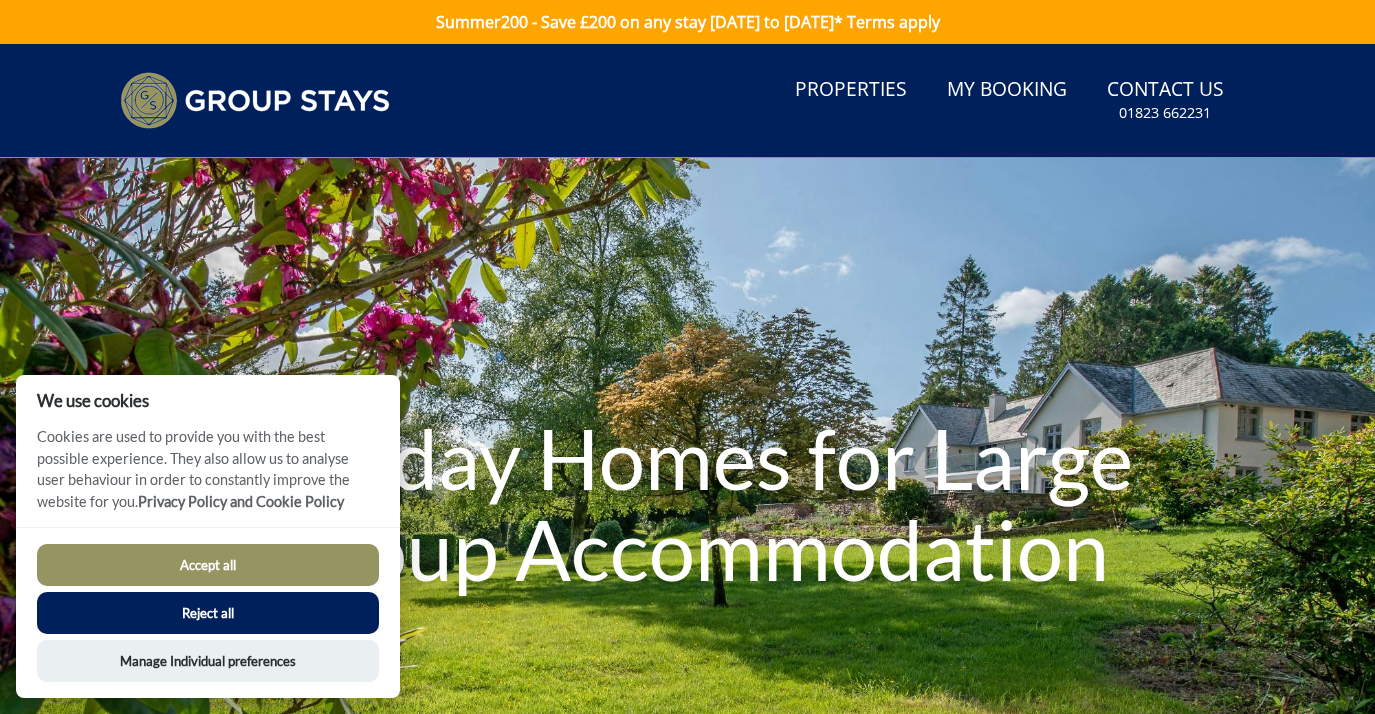 scroll, scrollTop: 0, scrollLeft: 0, axis: both 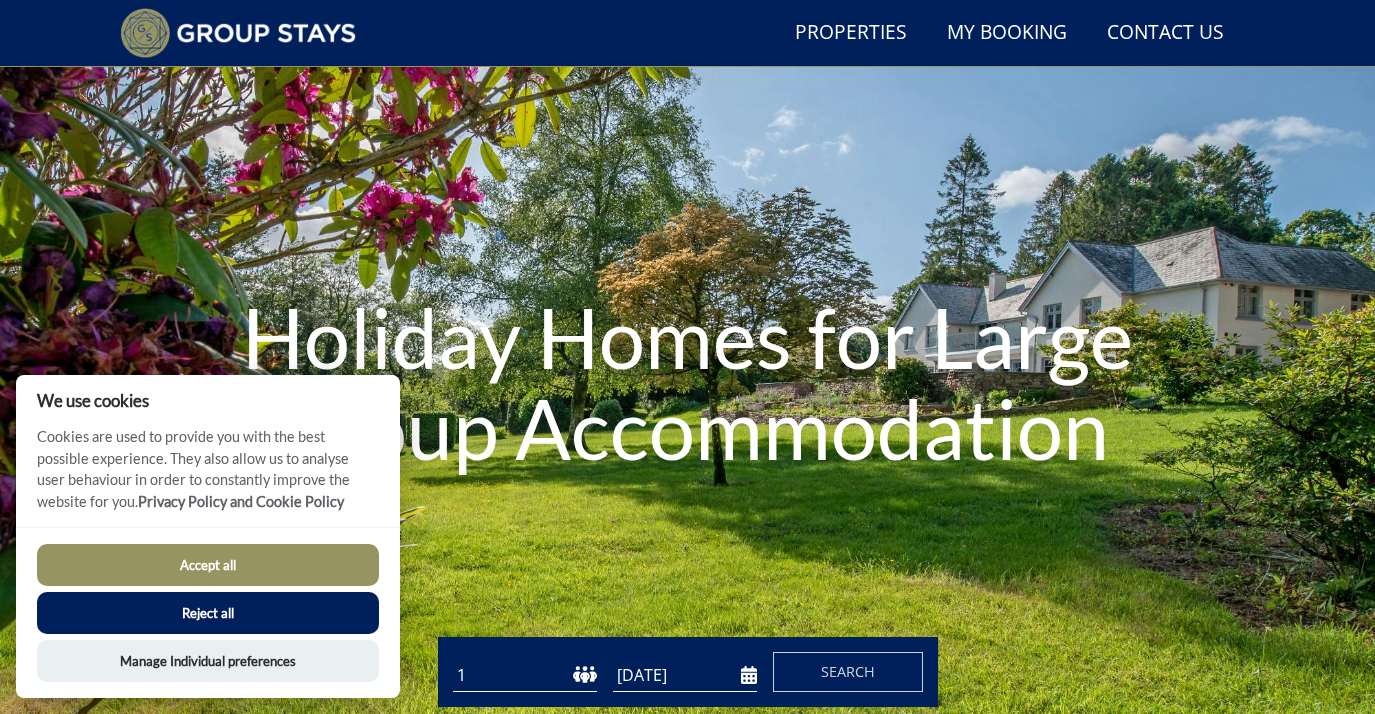 click on "Reject all" at bounding box center [208, 613] 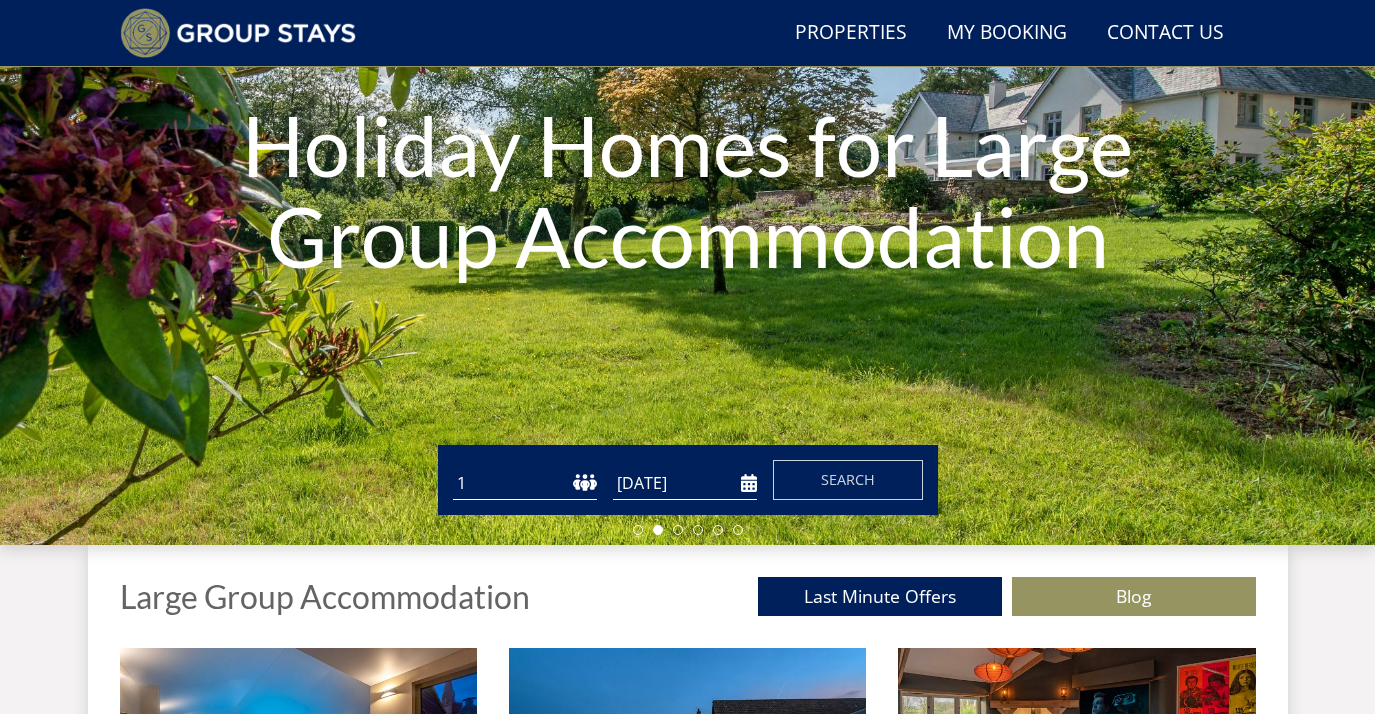 scroll, scrollTop: 290, scrollLeft: 0, axis: vertical 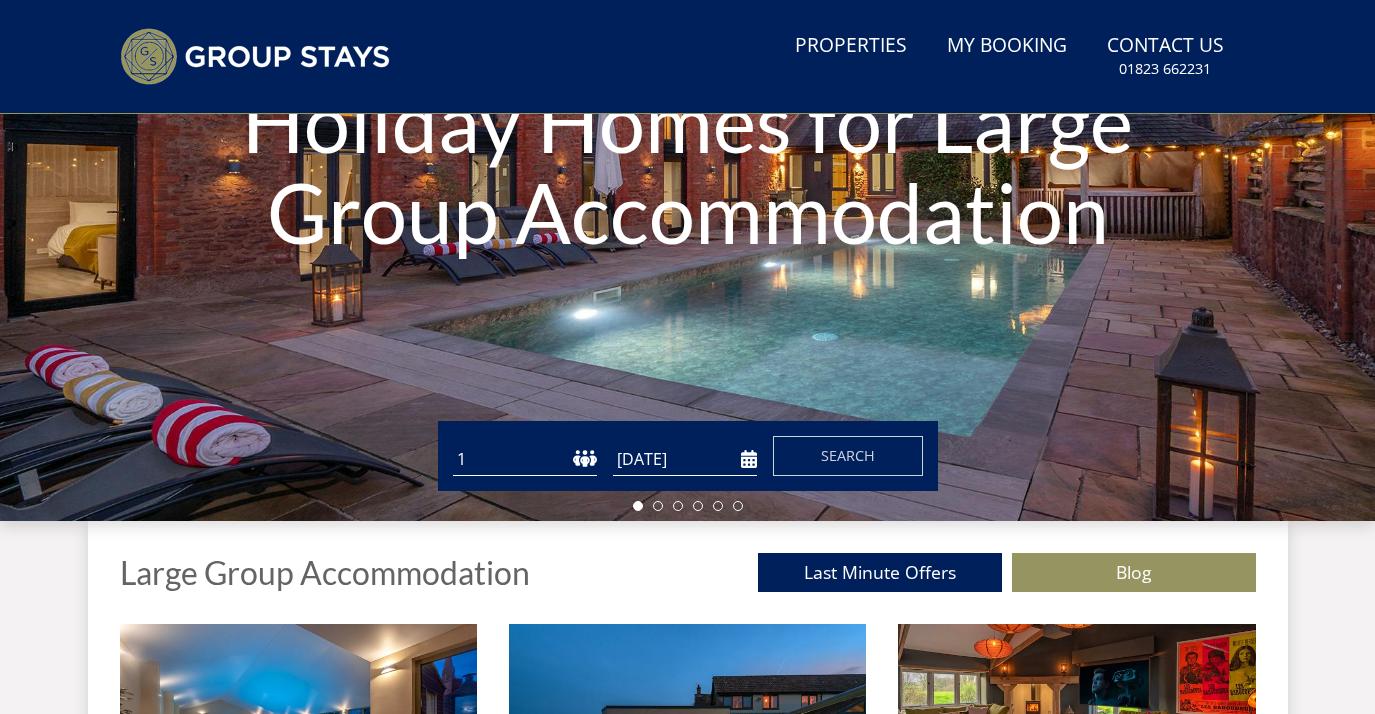 click on "1
2
3
4
5
6
7
8
9
10
11
12
13
14
15
16
17
18
19
20
21
22
23
24
25
26
27
28
29
30
31
32
33
34
35
36
37
38
39
40
41
42
43
44
45
46
47
48
49
50" at bounding box center [525, 459] 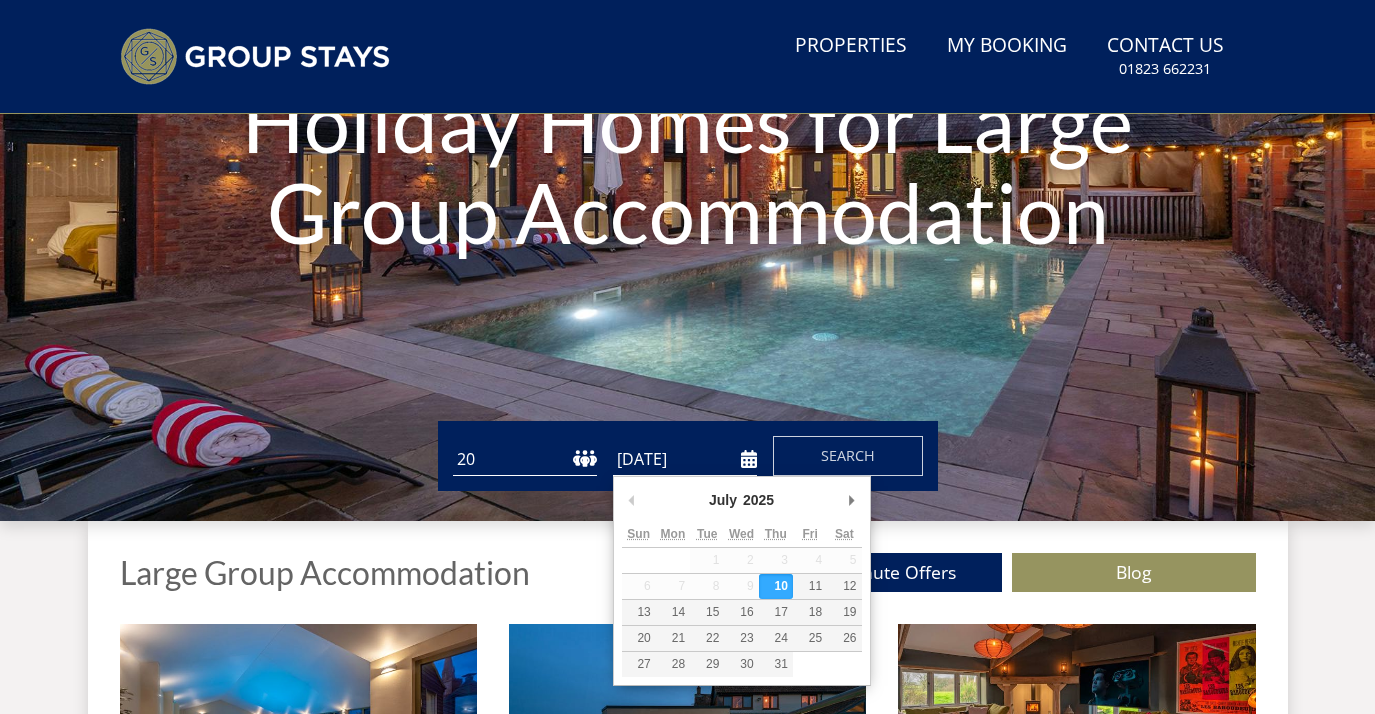 click on "[DATE]" at bounding box center [685, 459] 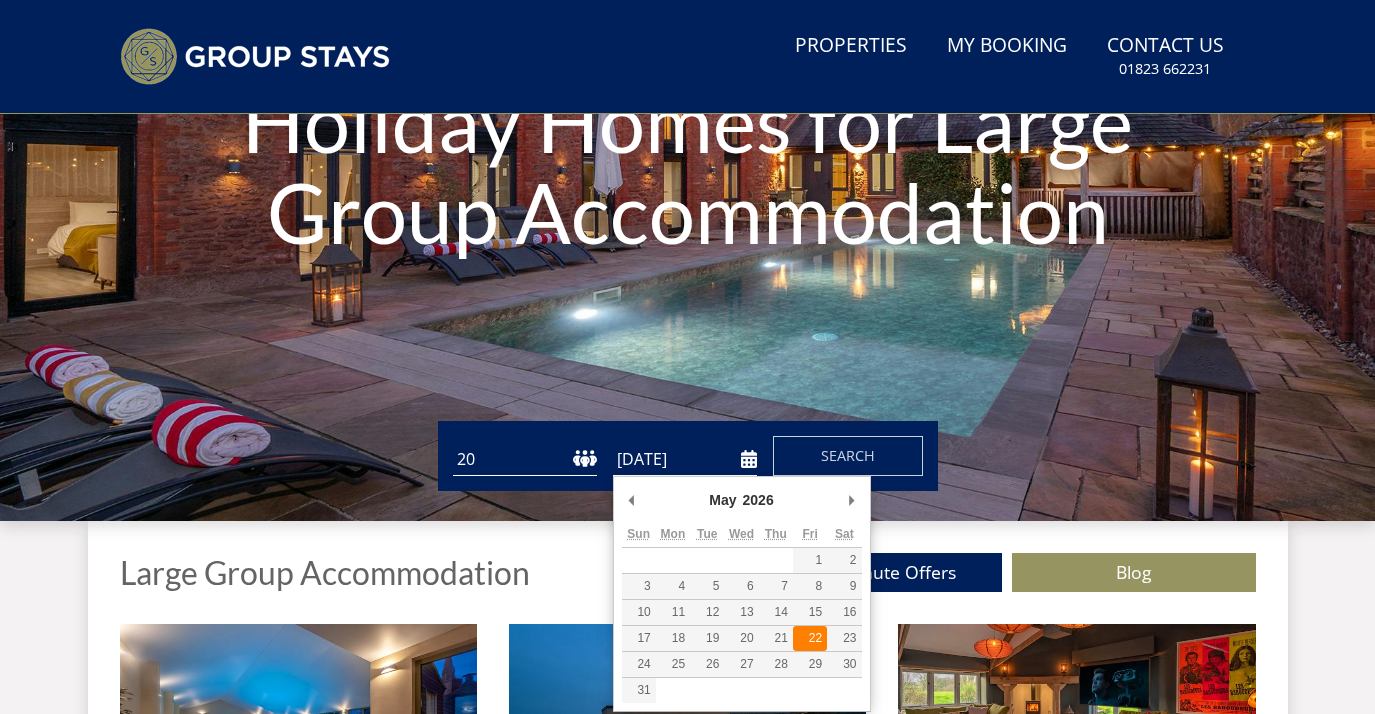 type on "[DATE]" 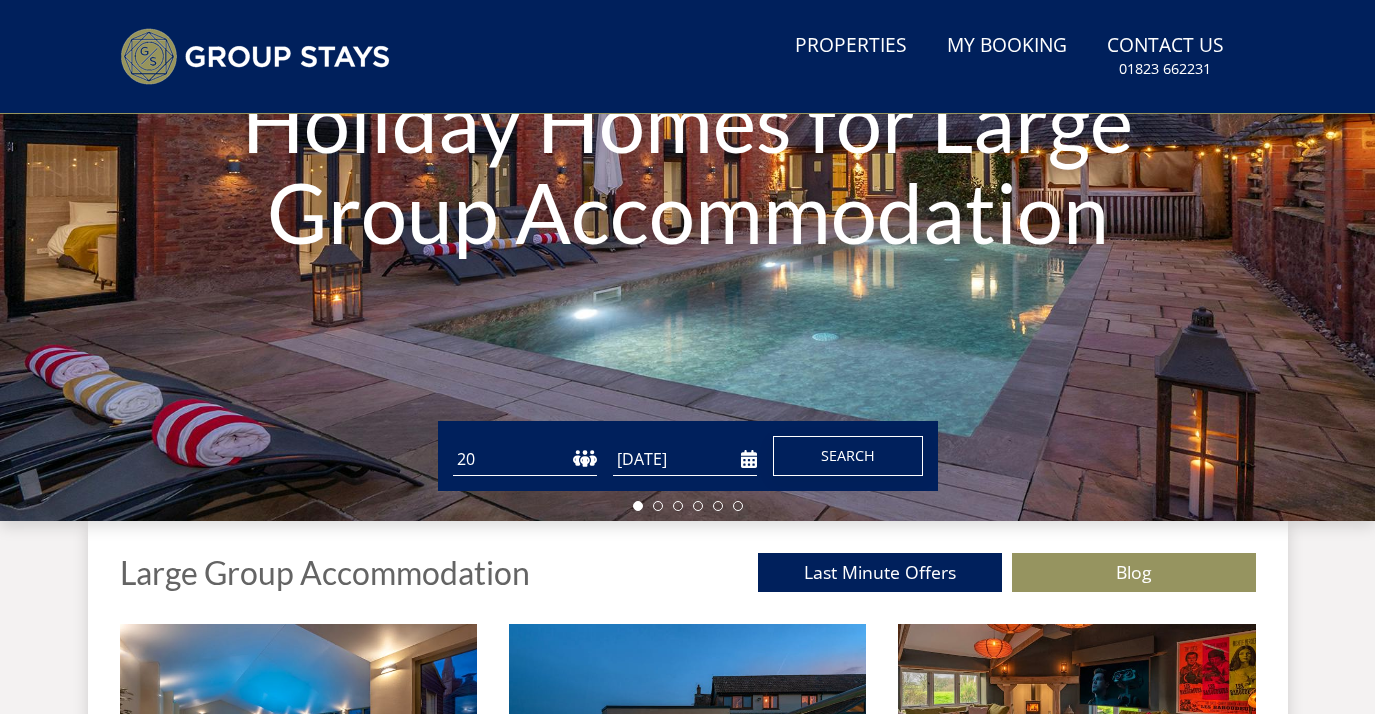 click on "Search" at bounding box center [848, 456] 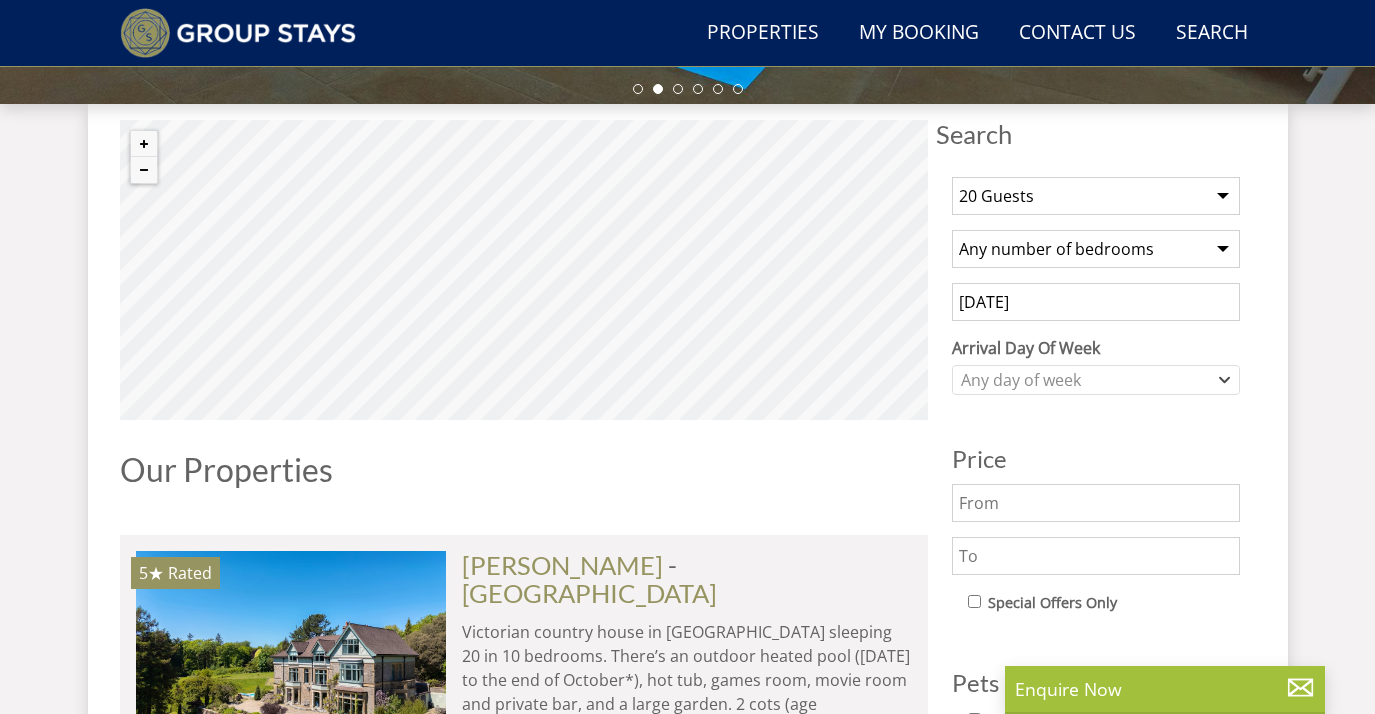 scroll, scrollTop: 706, scrollLeft: 0, axis: vertical 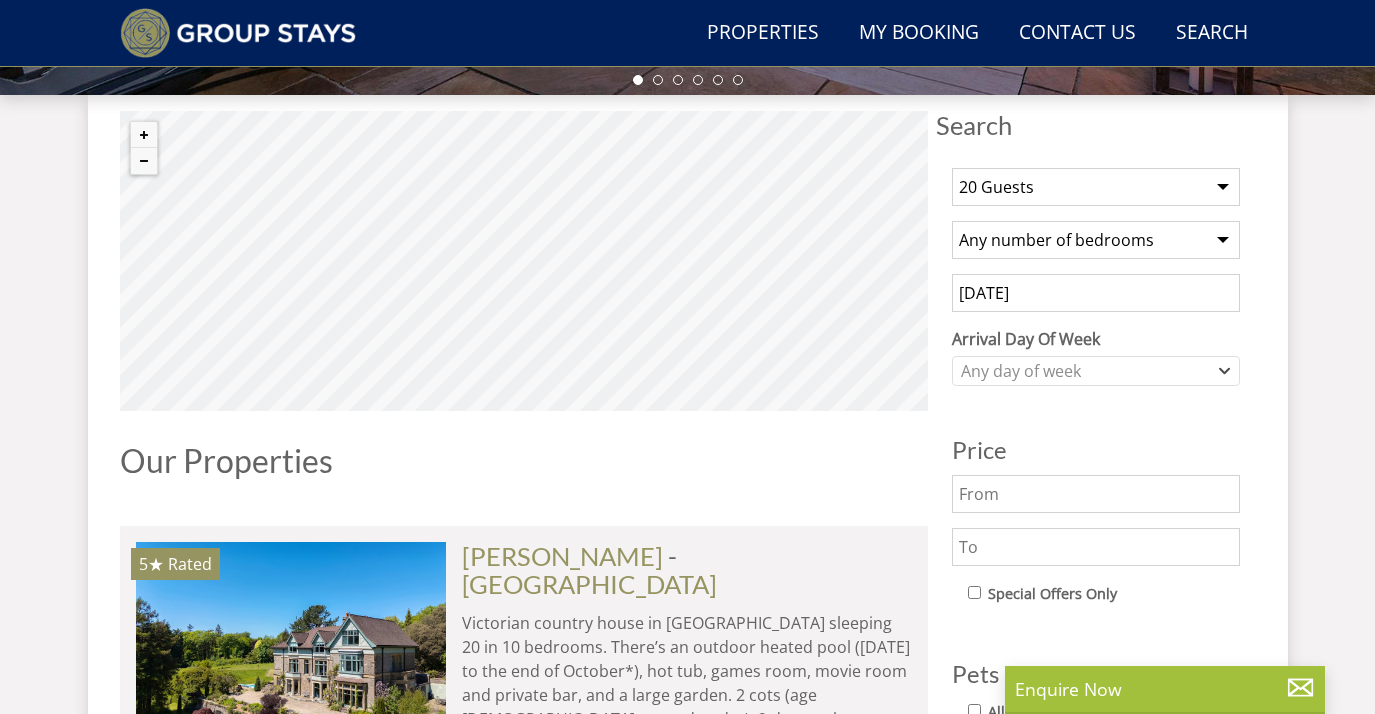 click on "1 Guest
2 Guests
3 Guests
4 Guests
5 Guests
6 Guests
7 Guests
8 Guests
9 Guests
10 Guests
11 Guests
12 Guests
13 Guests
14 Guests
15 Guests
16 Guests
17 Guests
18 Guests
19 Guests
20 Guests
21 Guests
22 Guests
23 Guests
24 Guests
25 Guests
26 Guests
27 Guests
28 Guests
29 Guests
30 Guests
31 Guests
32 Guests" at bounding box center [1096, 187] 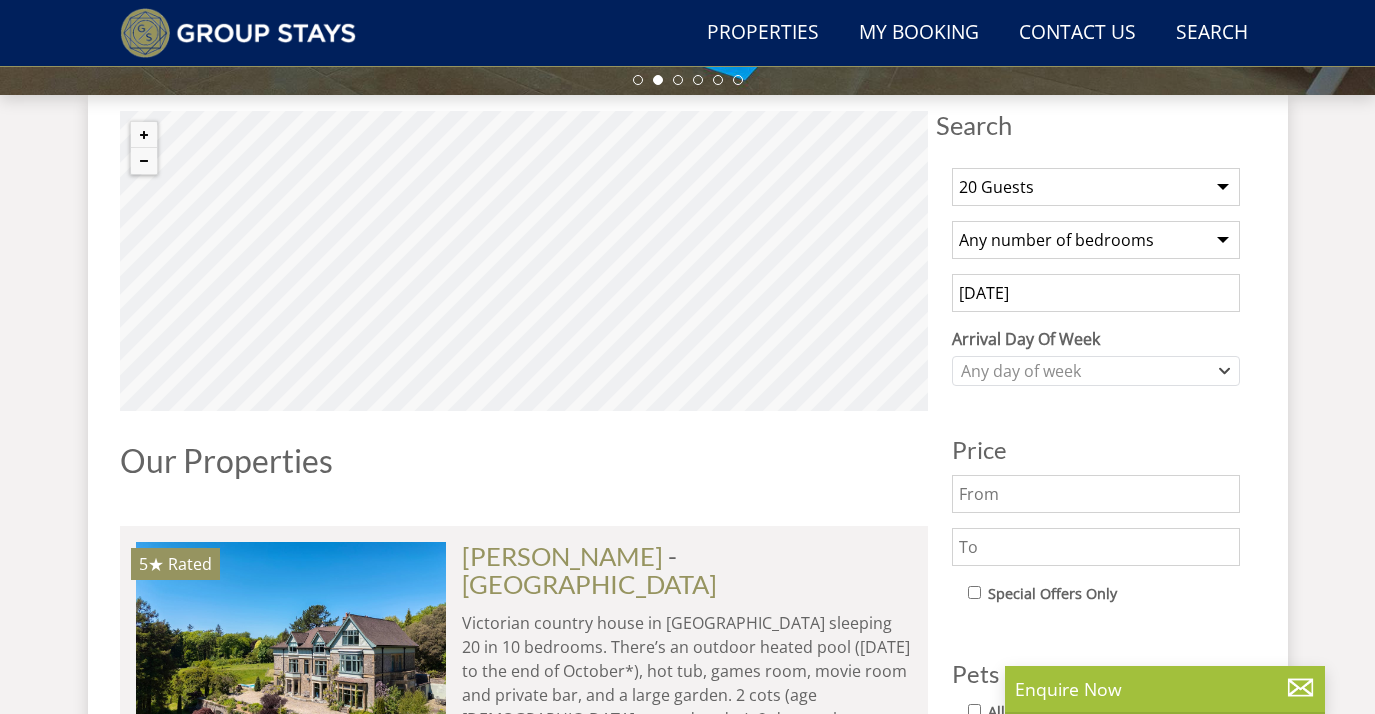 select on "16" 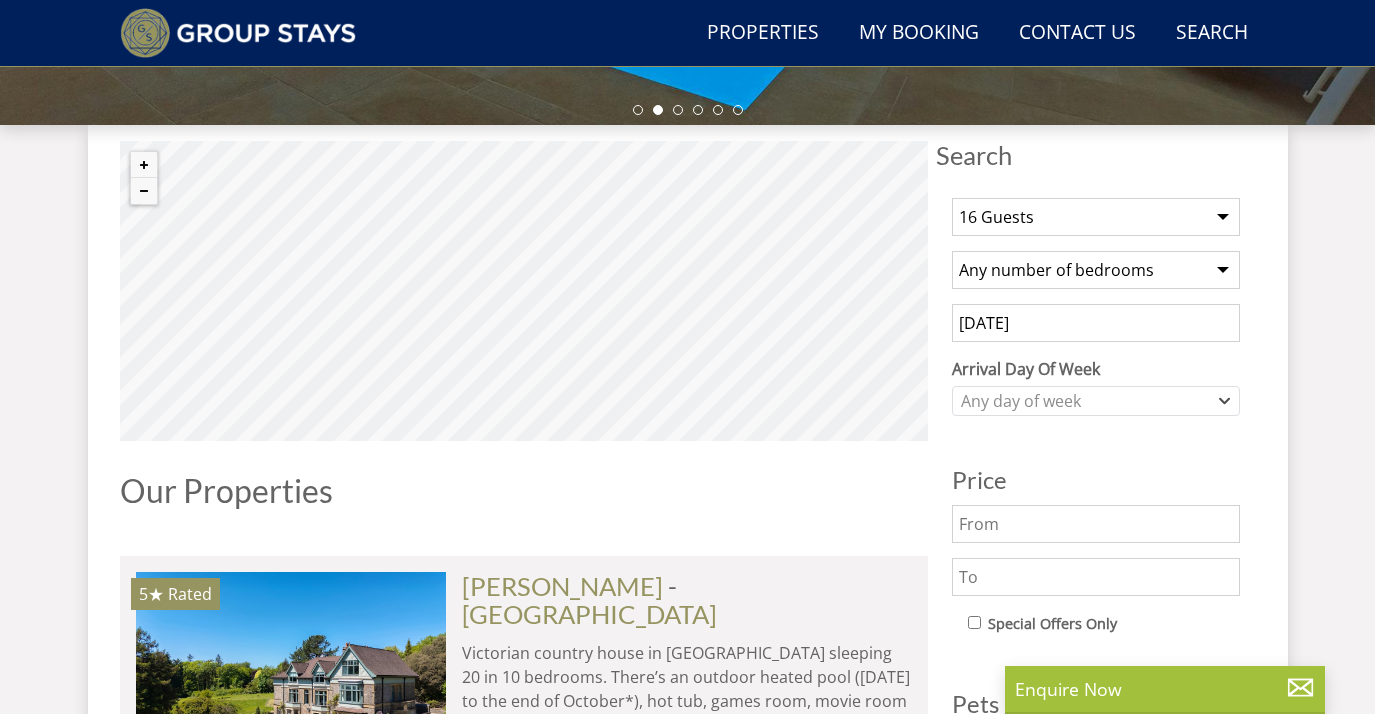 scroll, scrollTop: 675, scrollLeft: 0, axis: vertical 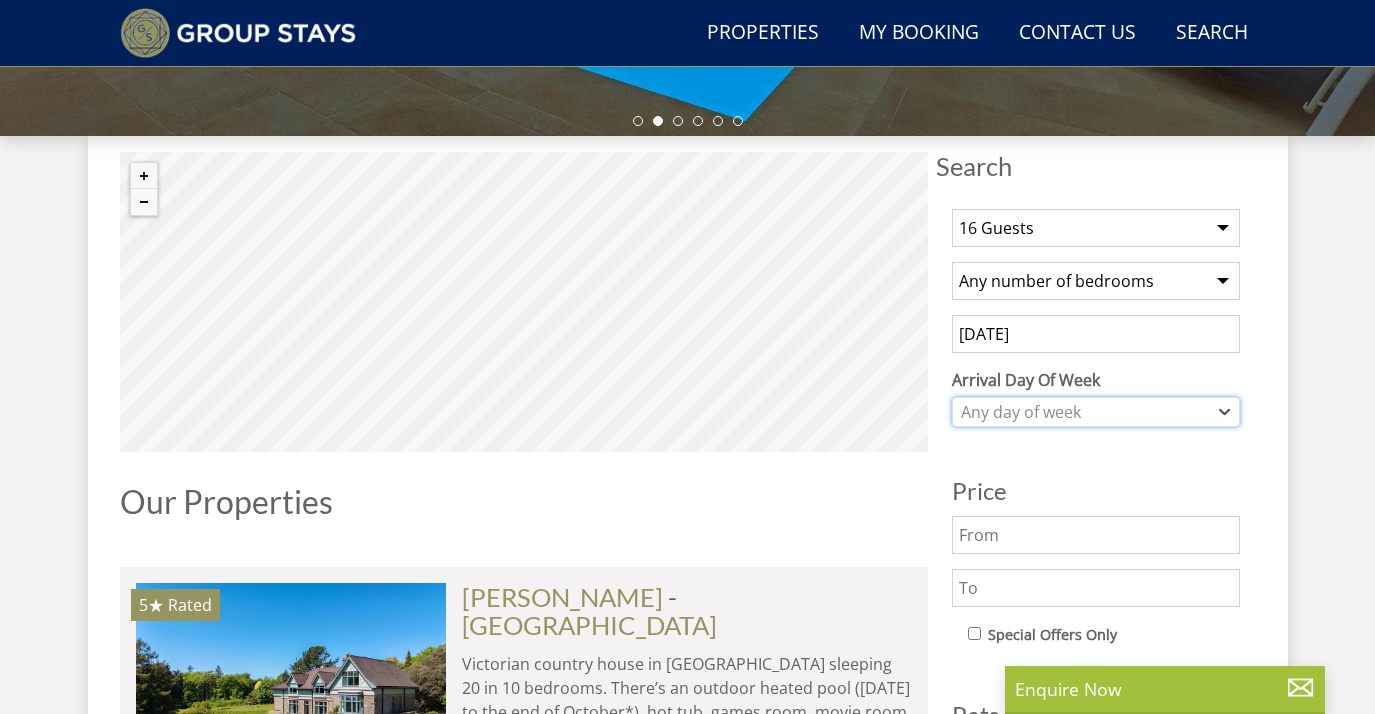 click on "Any day of week" at bounding box center [1085, 412] 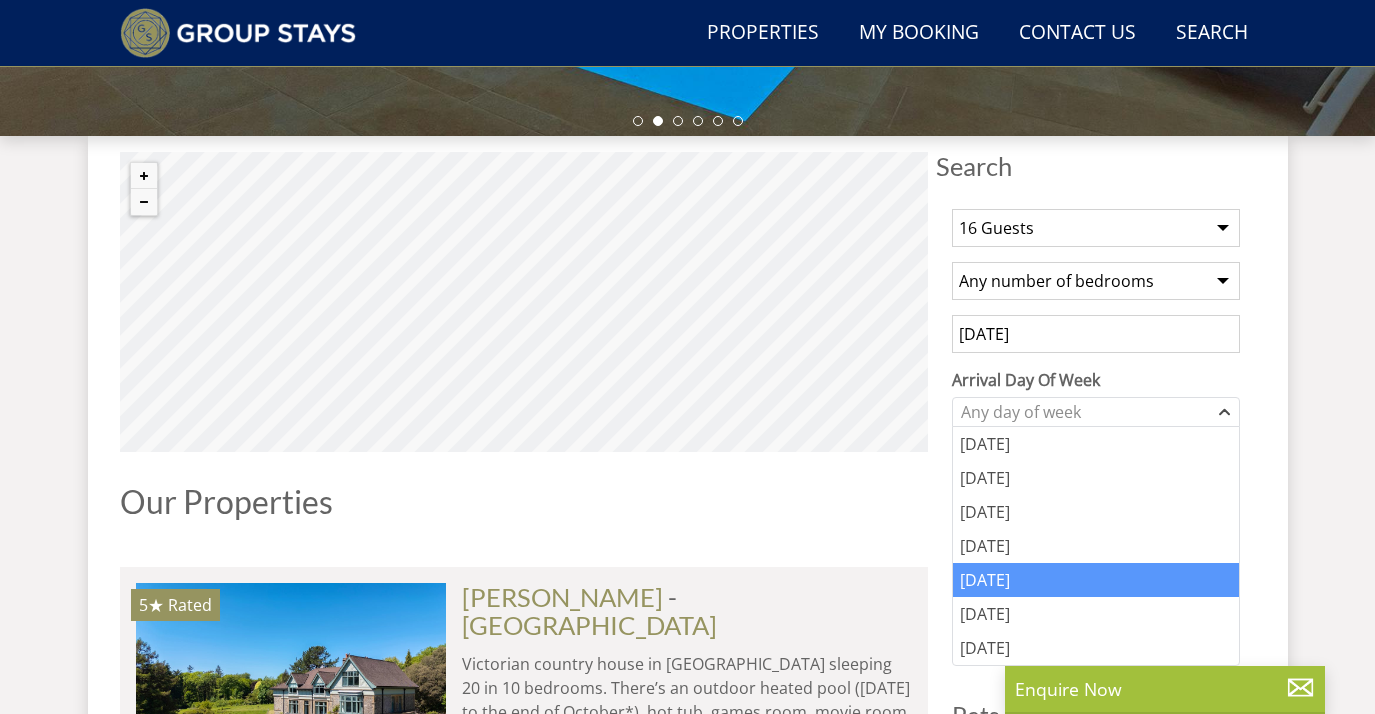 click on "[DATE]" at bounding box center [1096, 580] 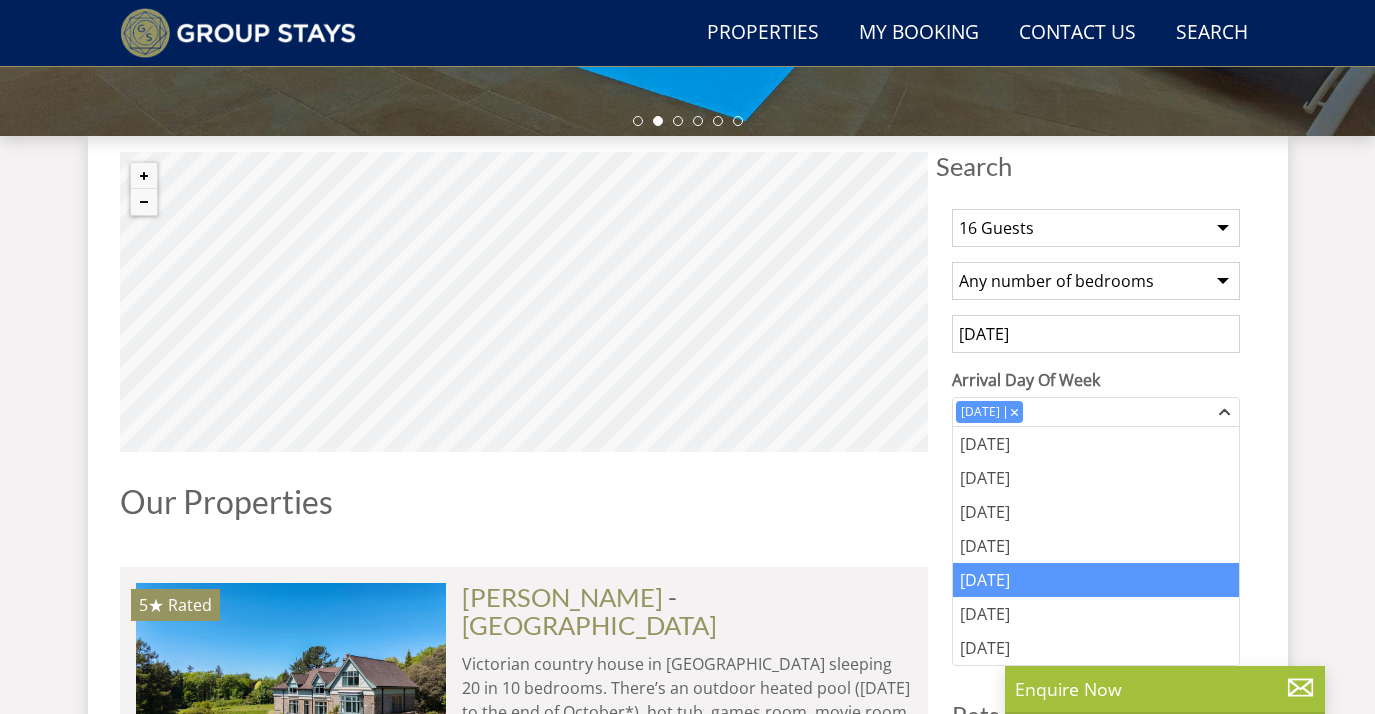 click on "Search
Search
1 Guest
2 Guests
3 Guests
4 Guests
5 Guests
6 Guests
7 Guests
8 Guests
9 Guests
10 Guests
11 Guests
12 Guests
13 Guests
14 Guests
15 Guests
16 Guests
17 Guests
18 Guests
19 Guests
20 Guests
21 Guests
22 Guests
23 Guests
24 Guests
25 Guests
26 Guests
27 Guests
28 Guests
29 Guests
30 Guests
31 Guests
32 Guests
Any number of bedrooms
4 Bedrooms
5 Bedrooms
6 Bedrooms
7 Bedrooms
8 Bedrooms
9 Bedrooms
10 Bedrooms
11 Bedrooms
12 Bedrooms
13 Bedrooms
14 Bedrooms
15 Bedrooms
16 Bedrooms
22/05/2026
Arrival Day Of Week
Monday Tuesday Wednesday" at bounding box center (688, 3479) 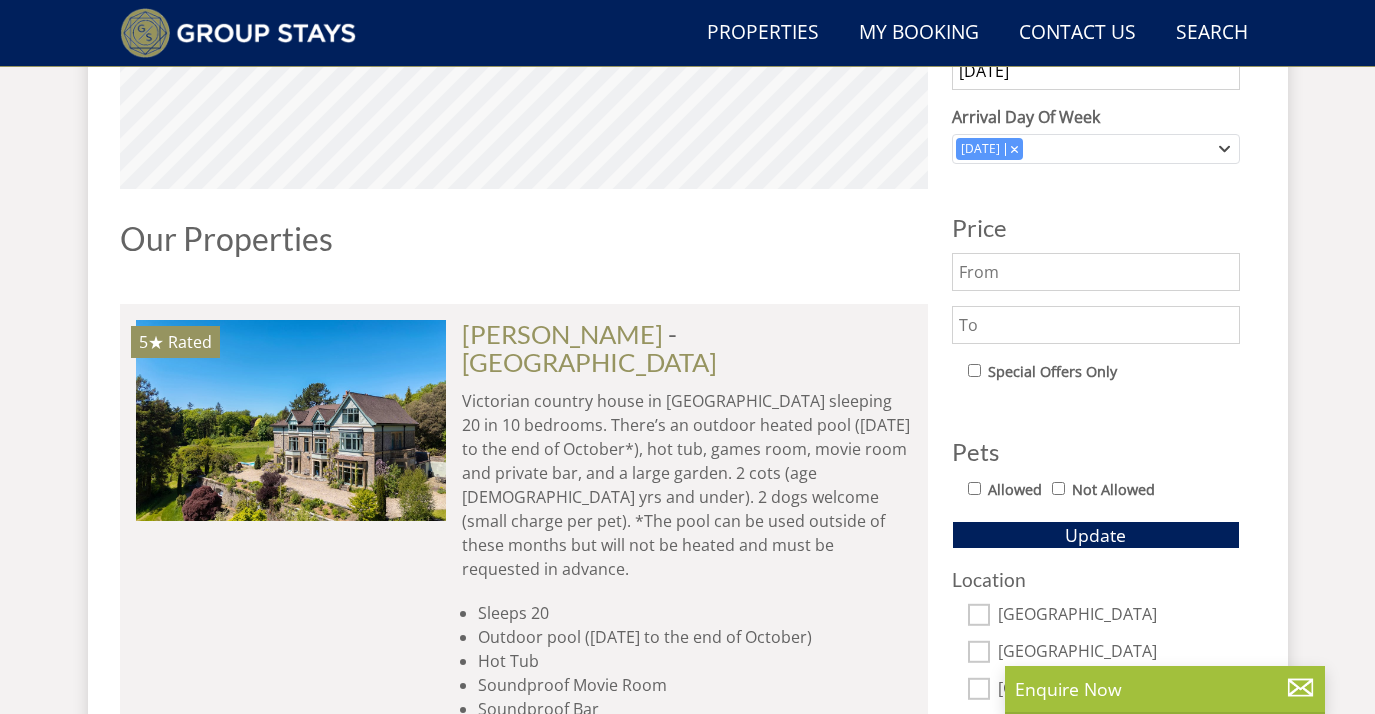 scroll, scrollTop: 1095, scrollLeft: 0, axis: vertical 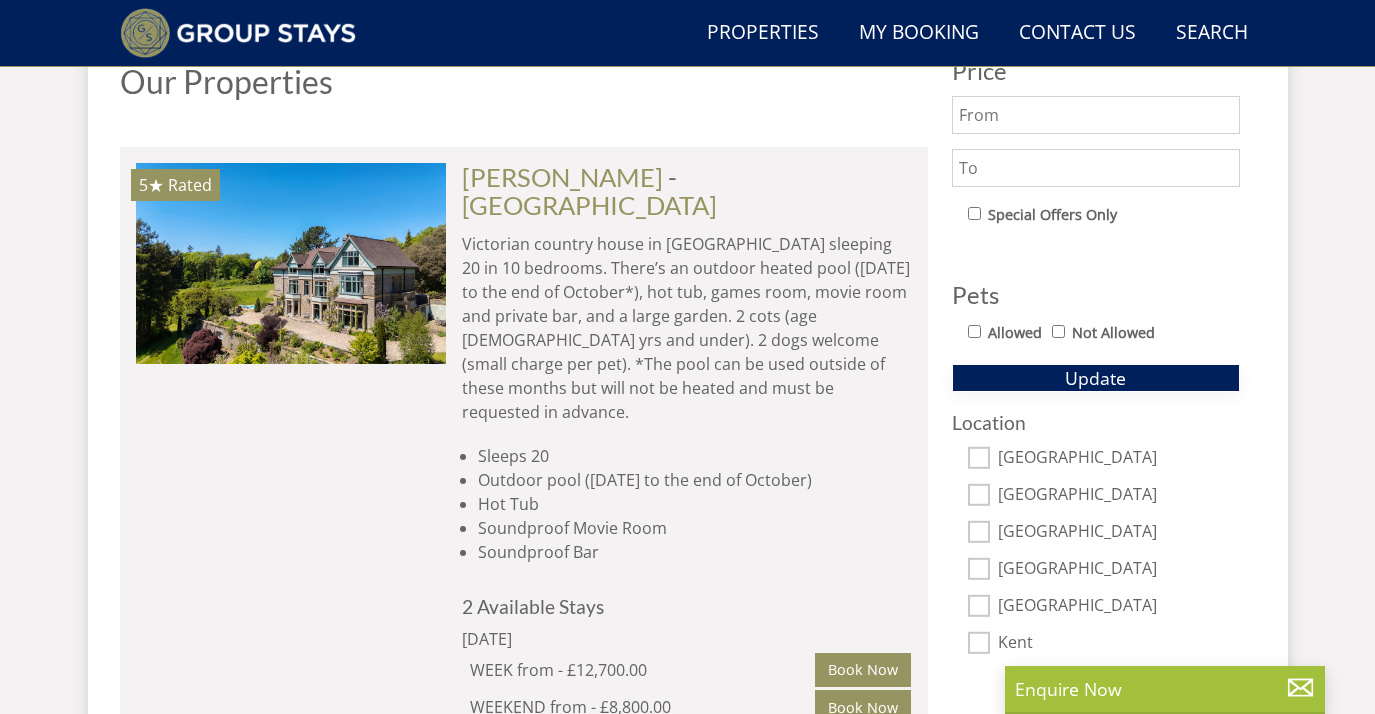 click on "Update" at bounding box center [1096, 378] 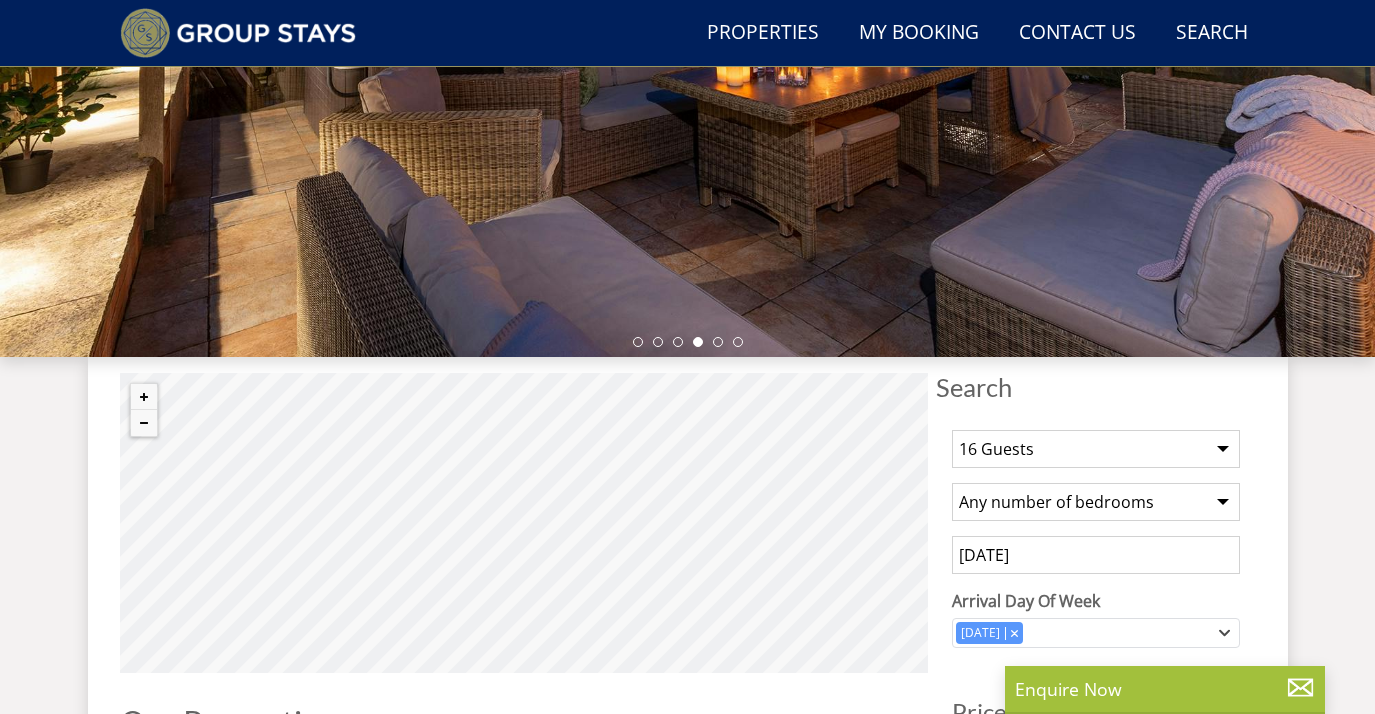 scroll, scrollTop: 535, scrollLeft: 0, axis: vertical 